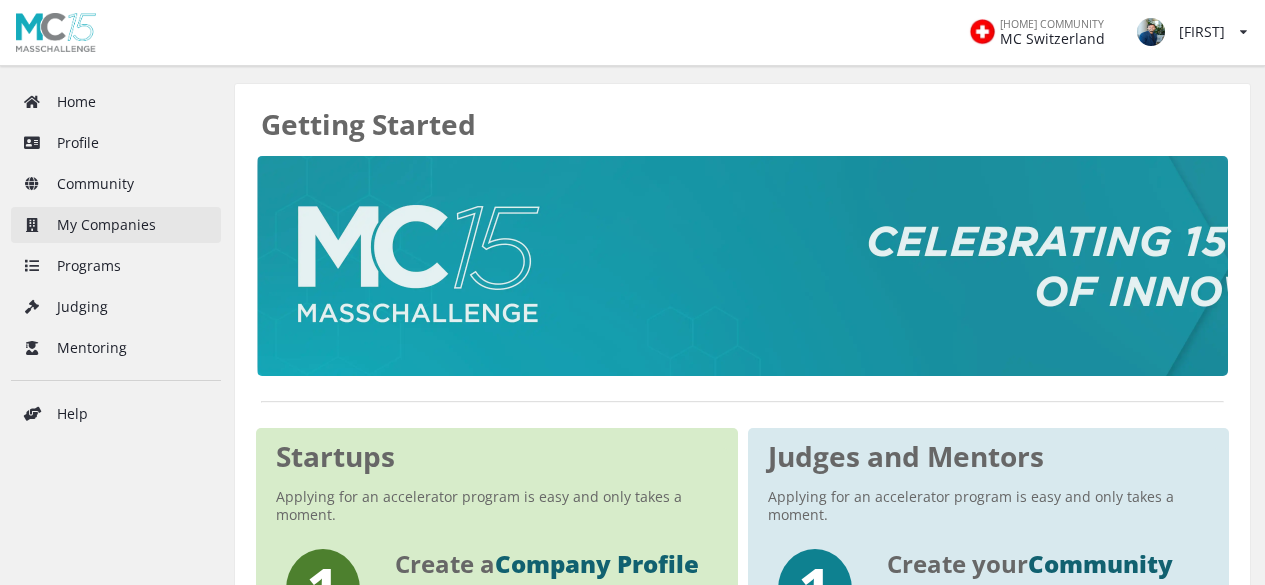 scroll, scrollTop: 0, scrollLeft: 0, axis: both 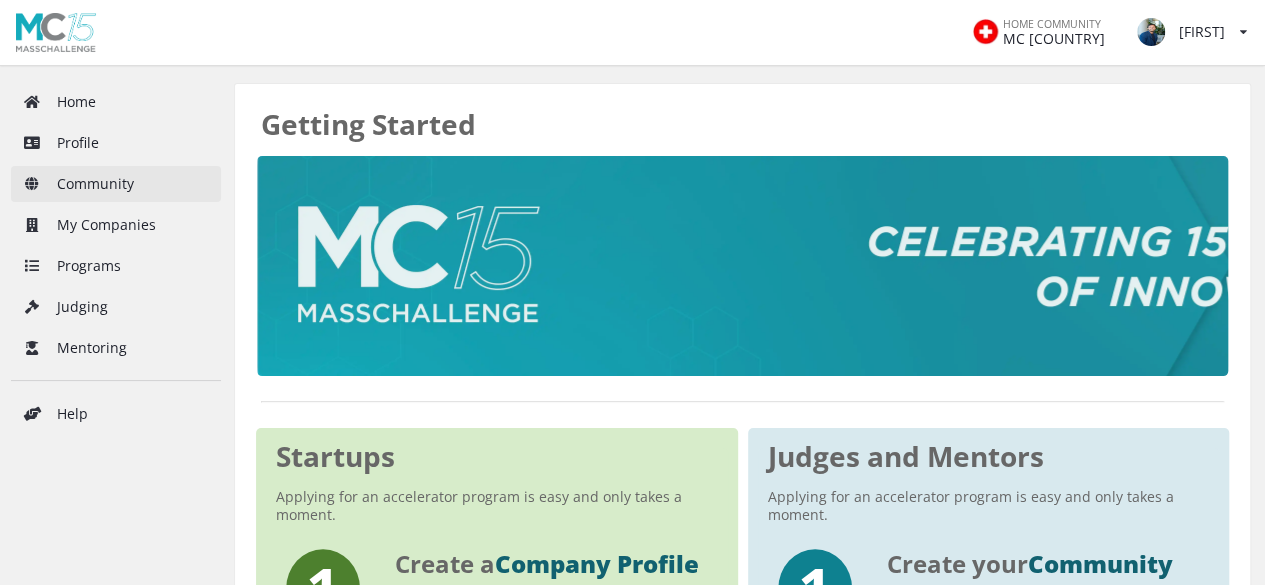 click on "Community" at bounding box center [116, 184] 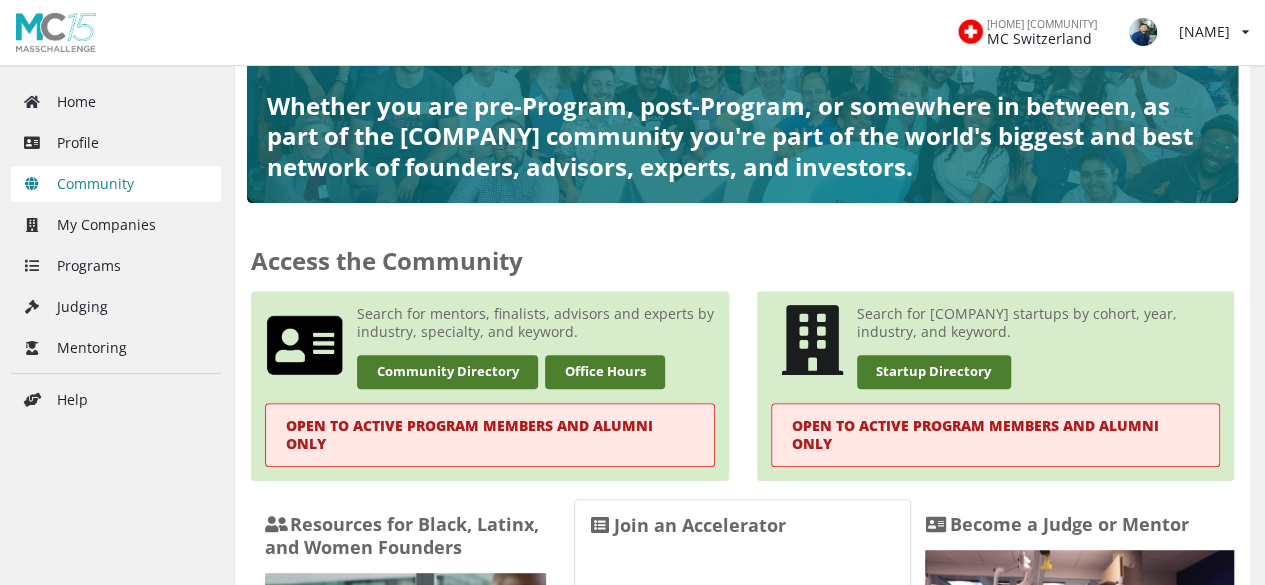 scroll, scrollTop: 246, scrollLeft: 0, axis: vertical 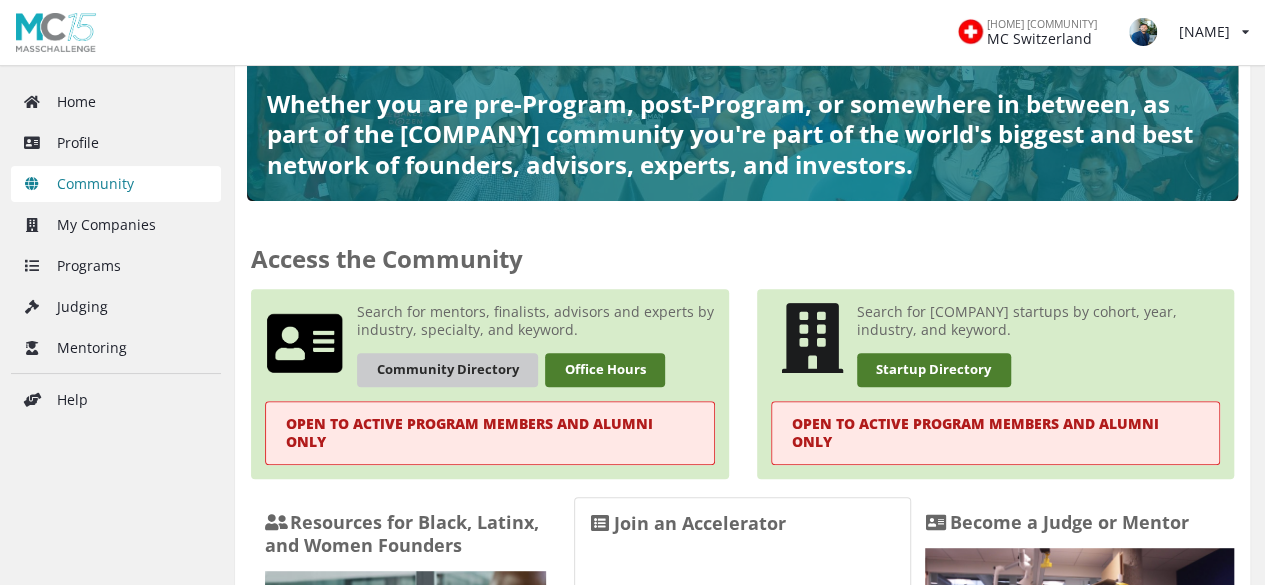click on "Community Directory" at bounding box center (447, 369) 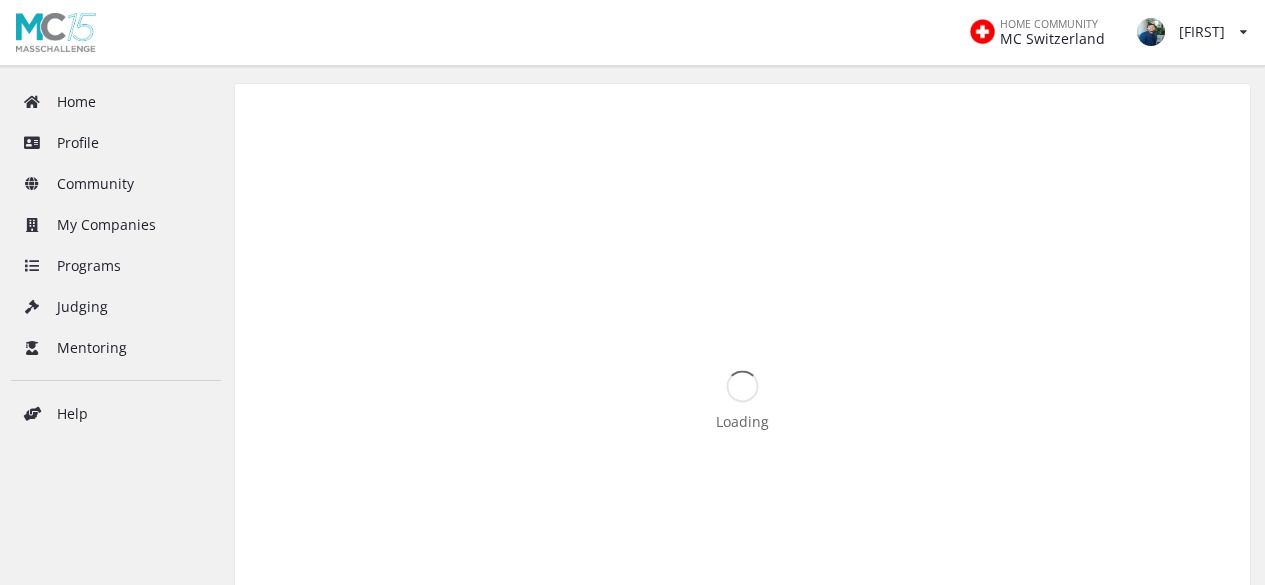 scroll, scrollTop: 0, scrollLeft: 0, axis: both 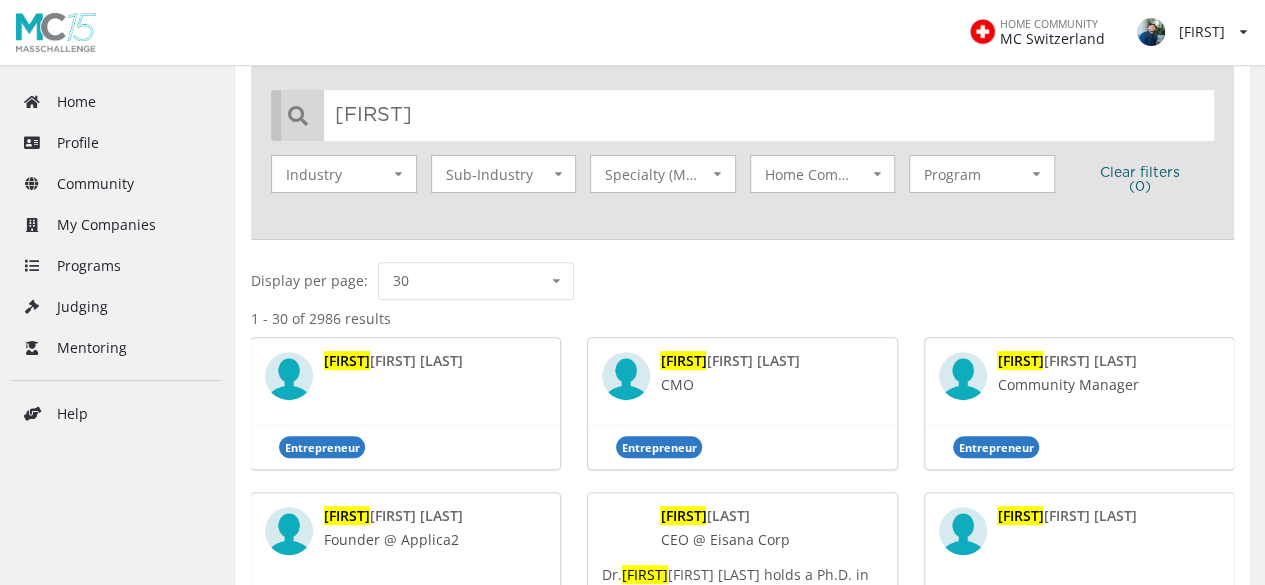type on "c" 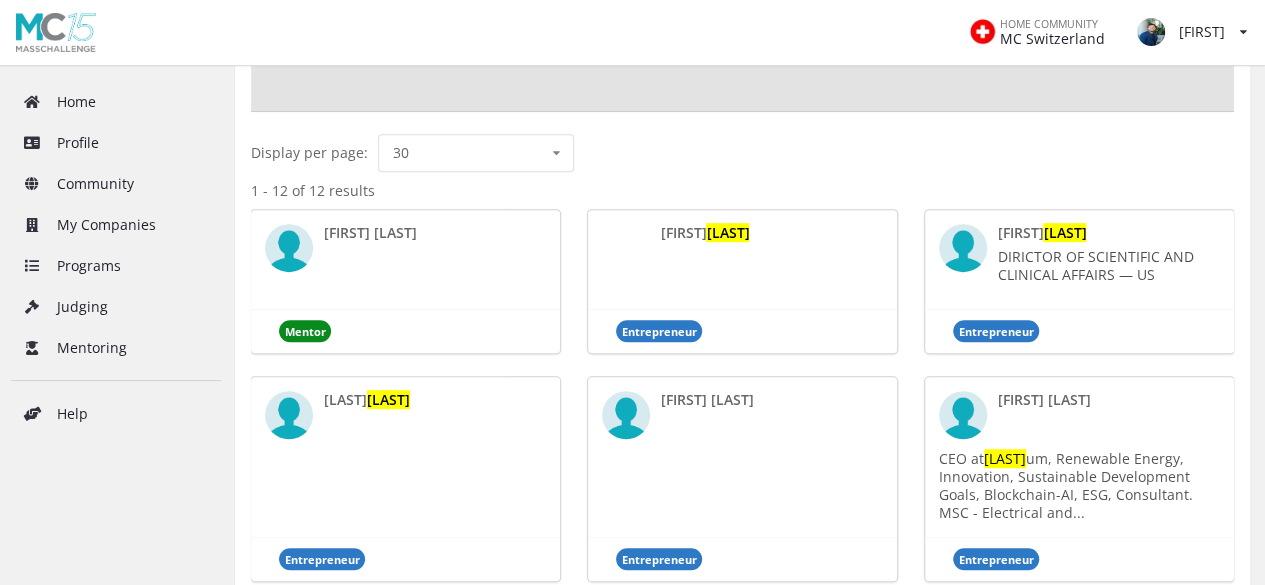 scroll, scrollTop: 79, scrollLeft: 0, axis: vertical 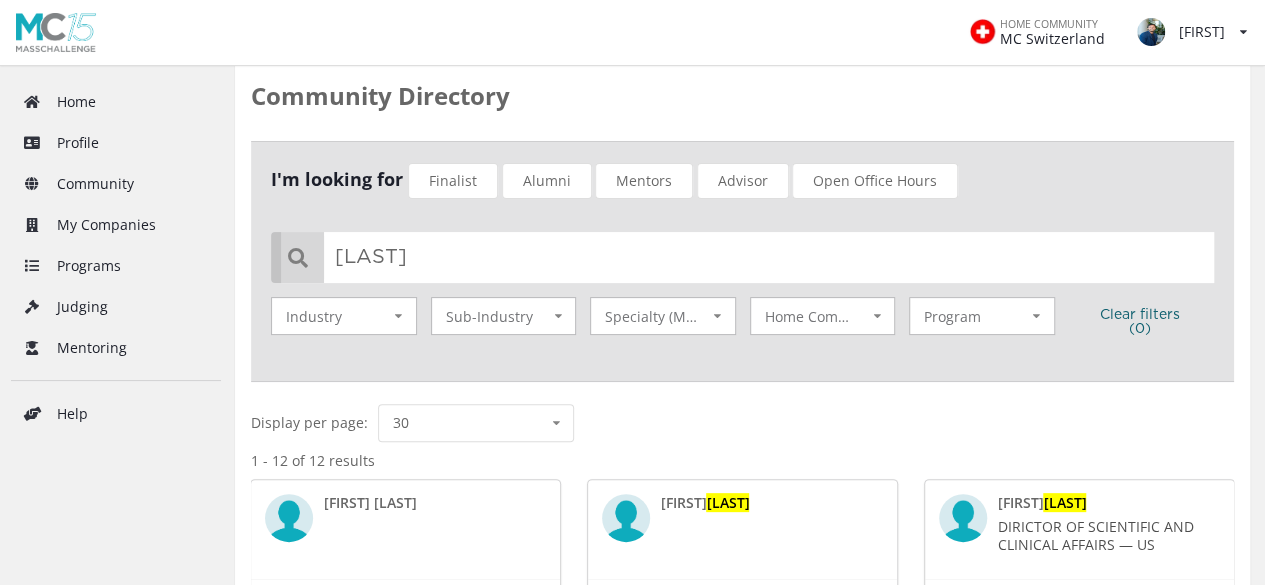click on "[LAST]" at bounding box center [747, 257] 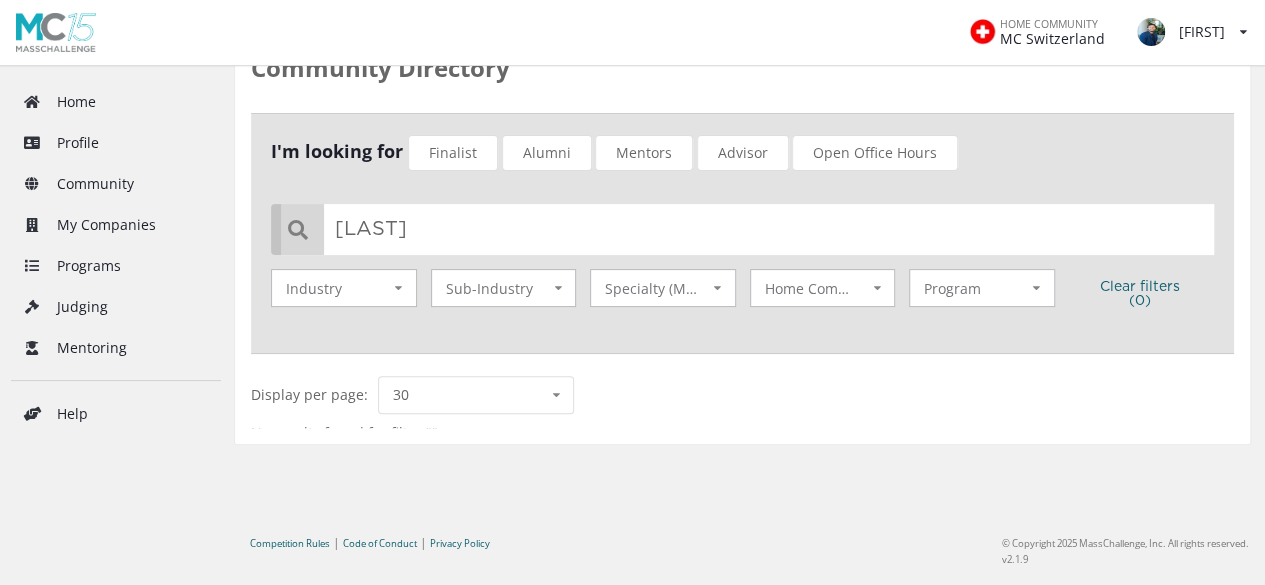 scroll, scrollTop: 245, scrollLeft: 0, axis: vertical 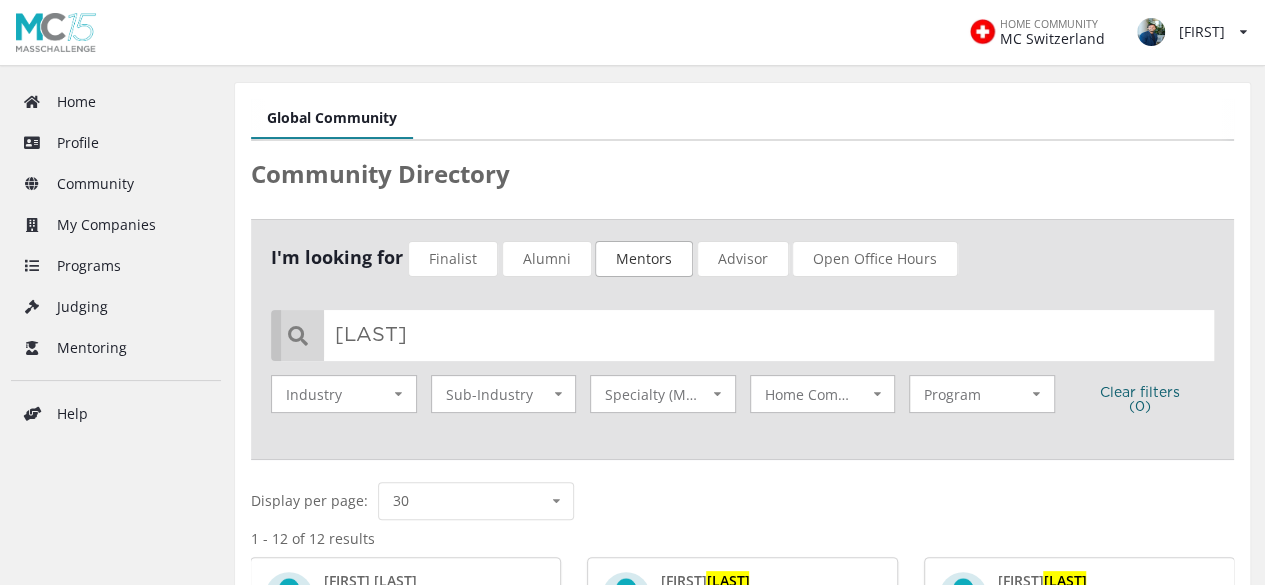 click on "Mentors" at bounding box center [644, 259] 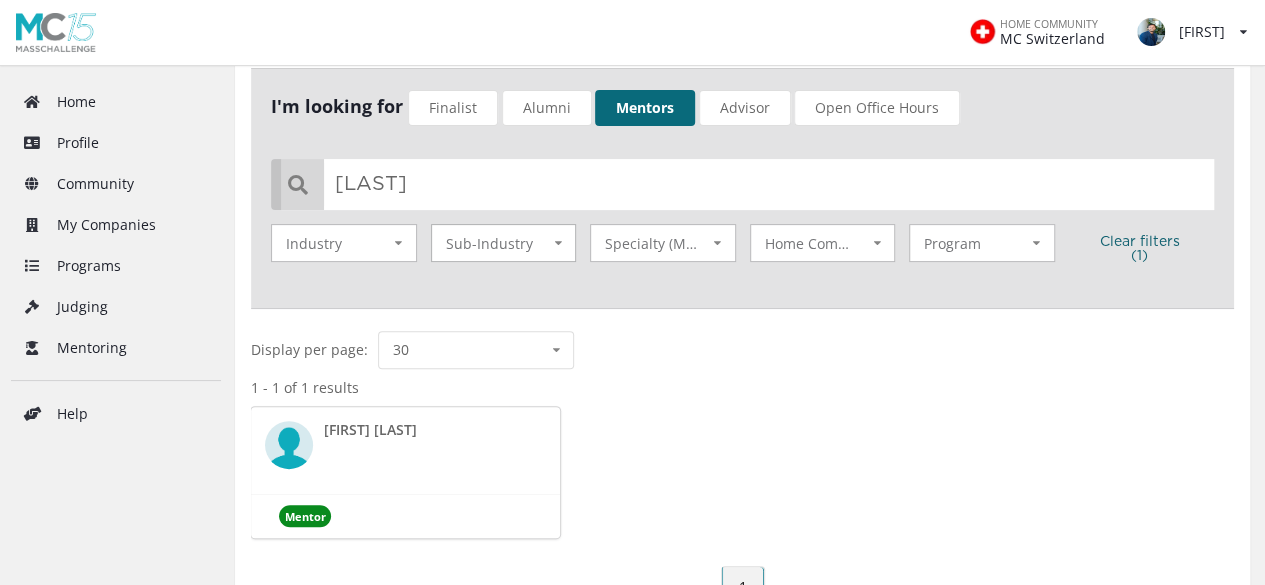 scroll, scrollTop: 131, scrollLeft: 0, axis: vertical 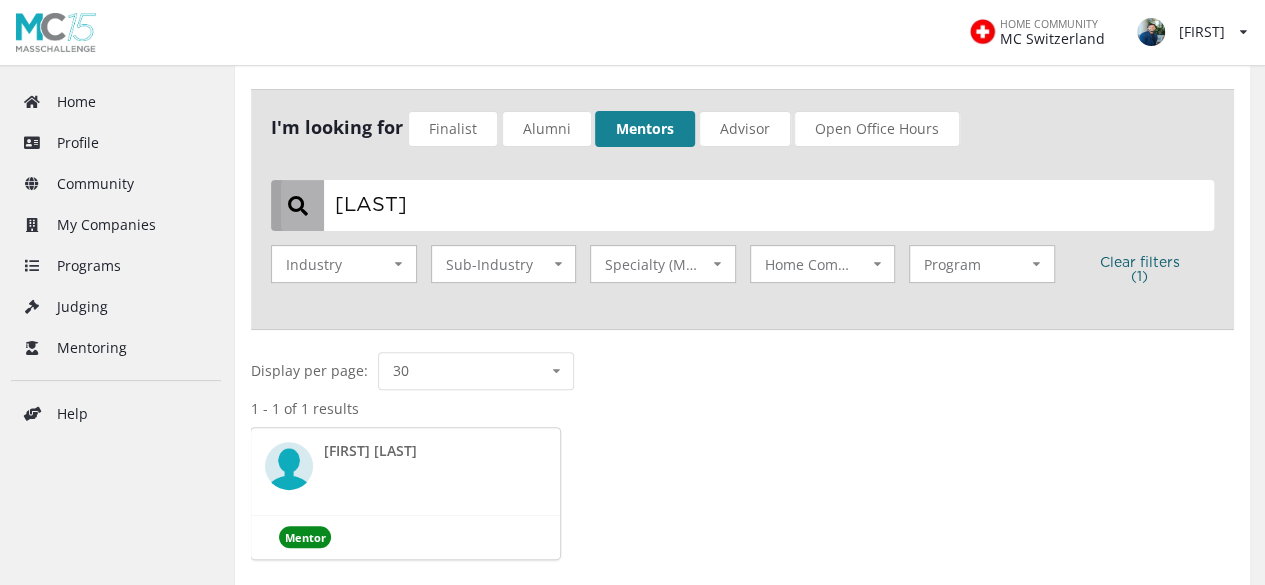 click on "[LAST]" at bounding box center (747, 205) 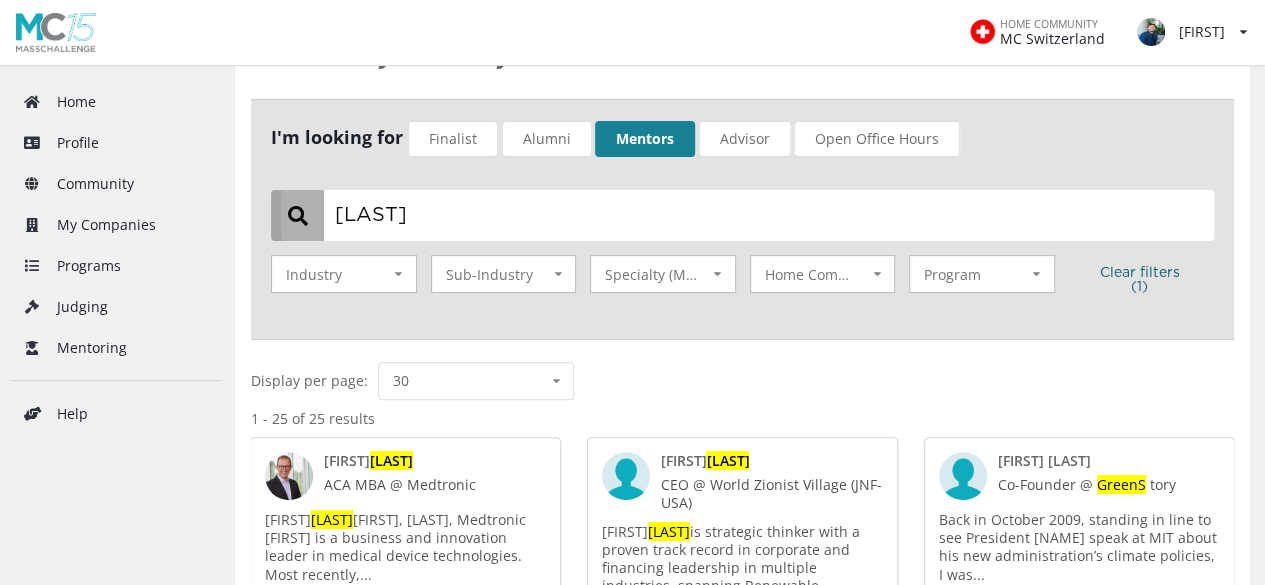 scroll, scrollTop: 73, scrollLeft: 0, axis: vertical 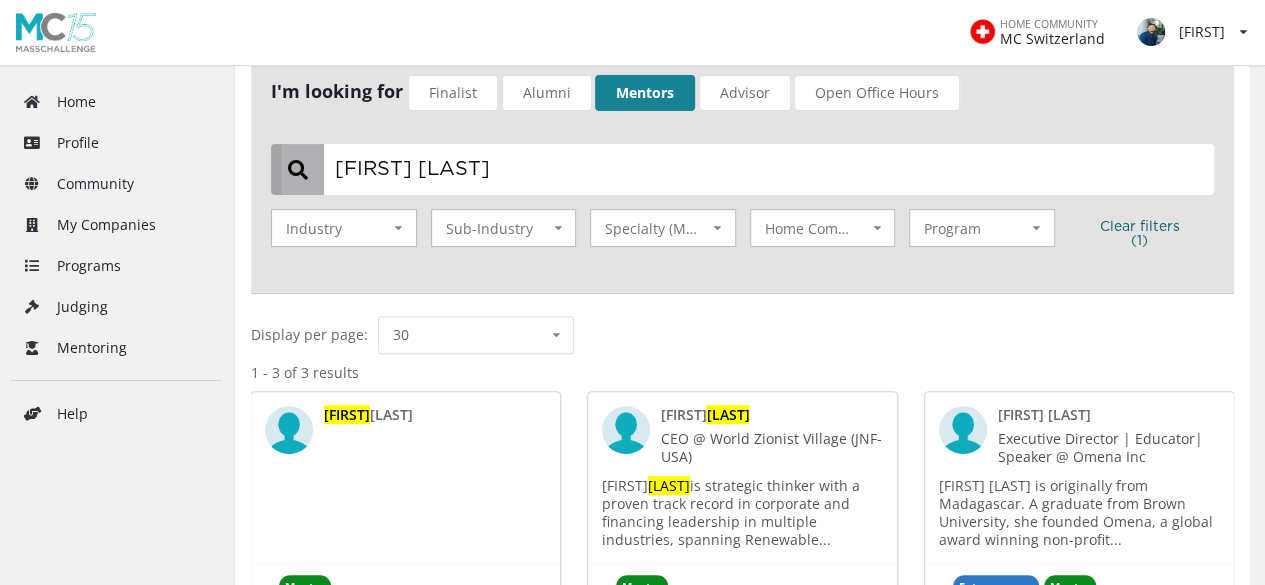 click on "[FIRST] [LAST]" at bounding box center [747, 169] 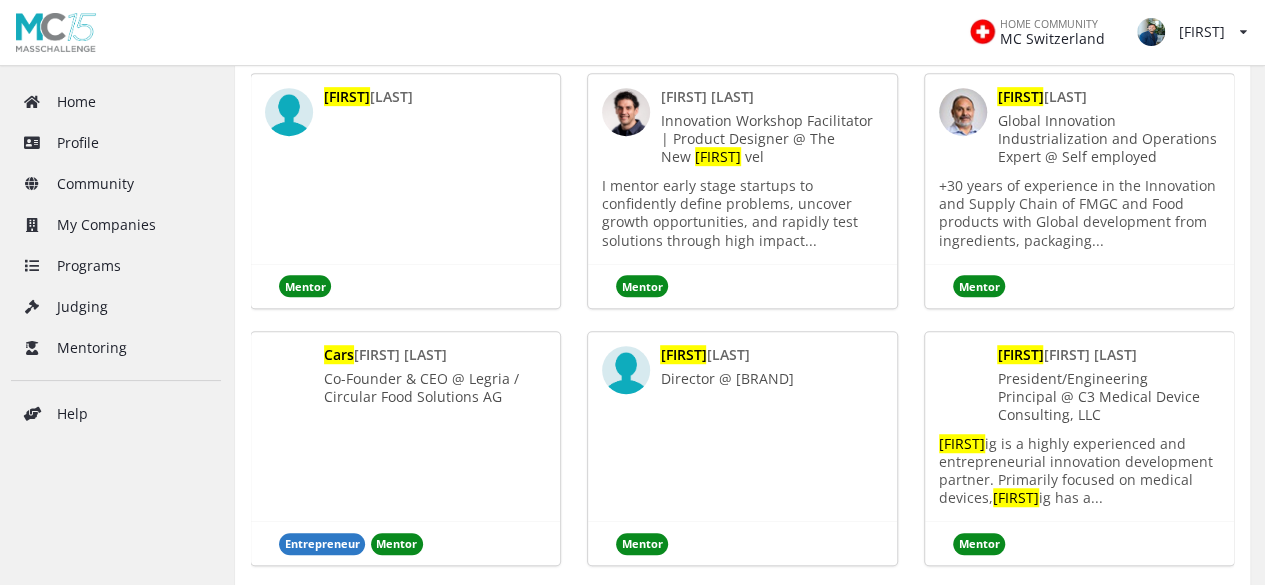 scroll, scrollTop: 406, scrollLeft: 0, axis: vertical 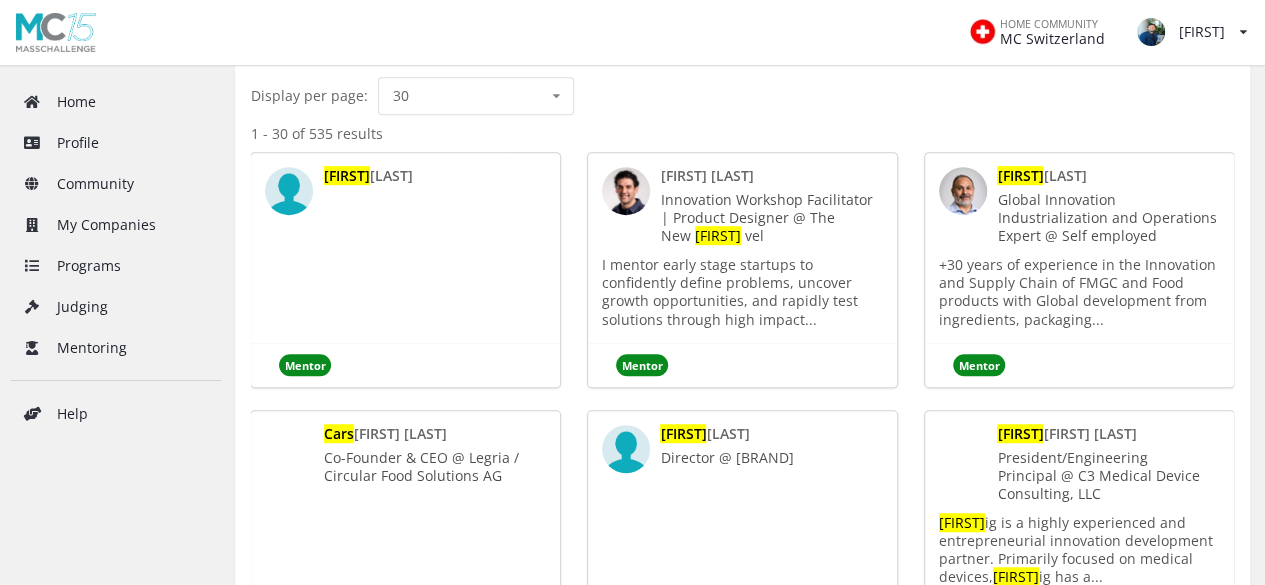 click on "[LAST]" at bounding box center (391, 175) 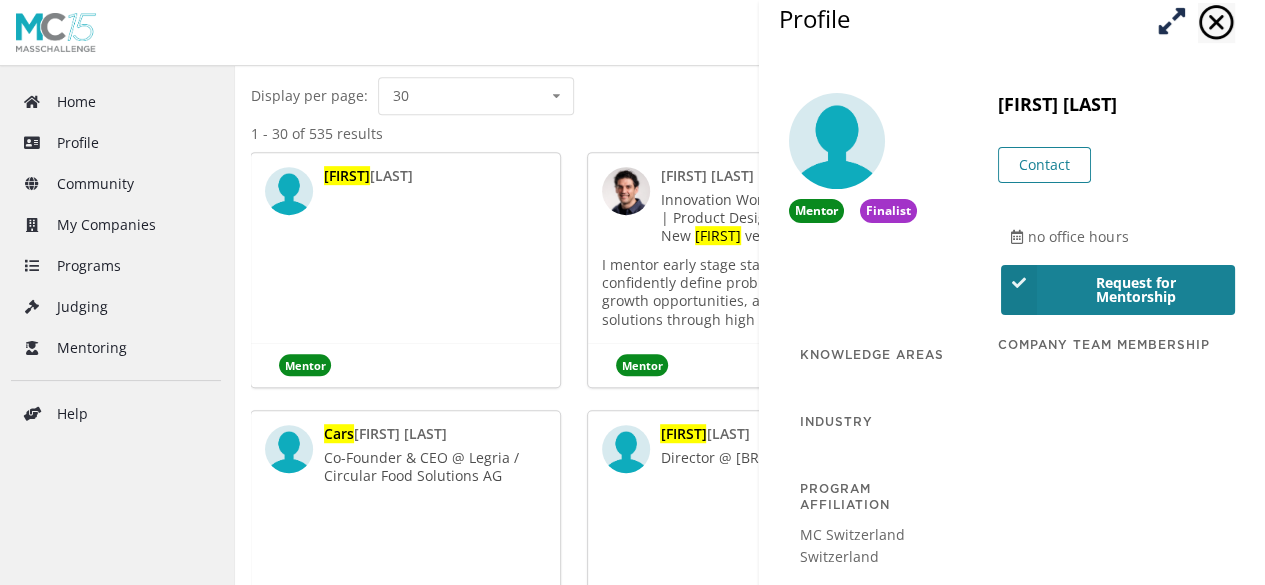 scroll, scrollTop: 0, scrollLeft: 0, axis: both 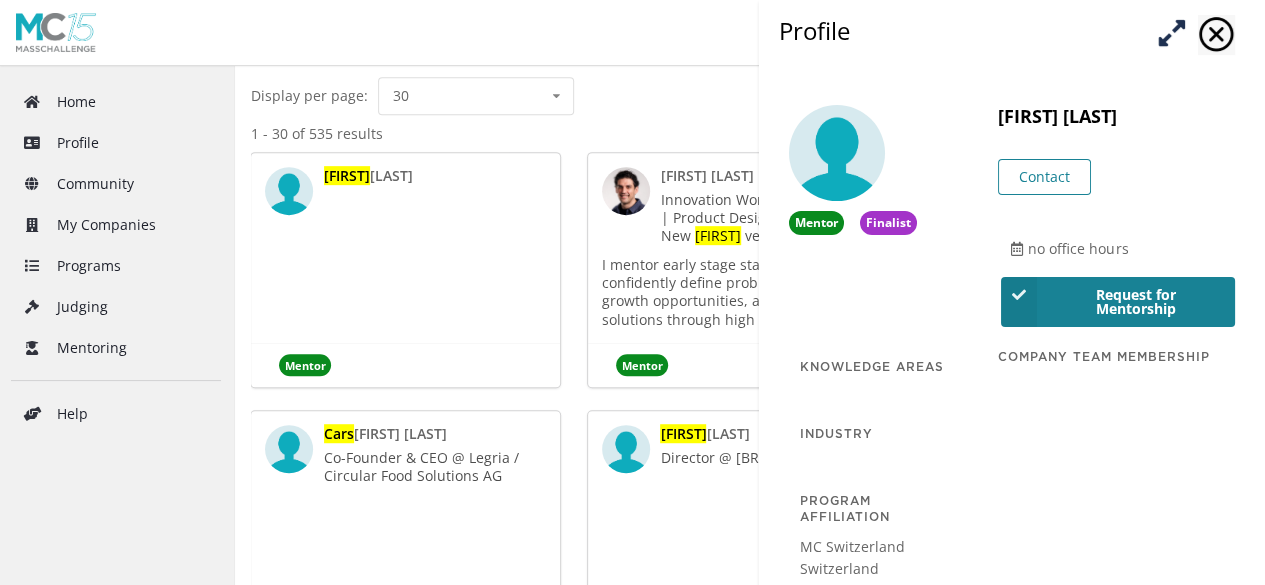 click at bounding box center [1171, 32] 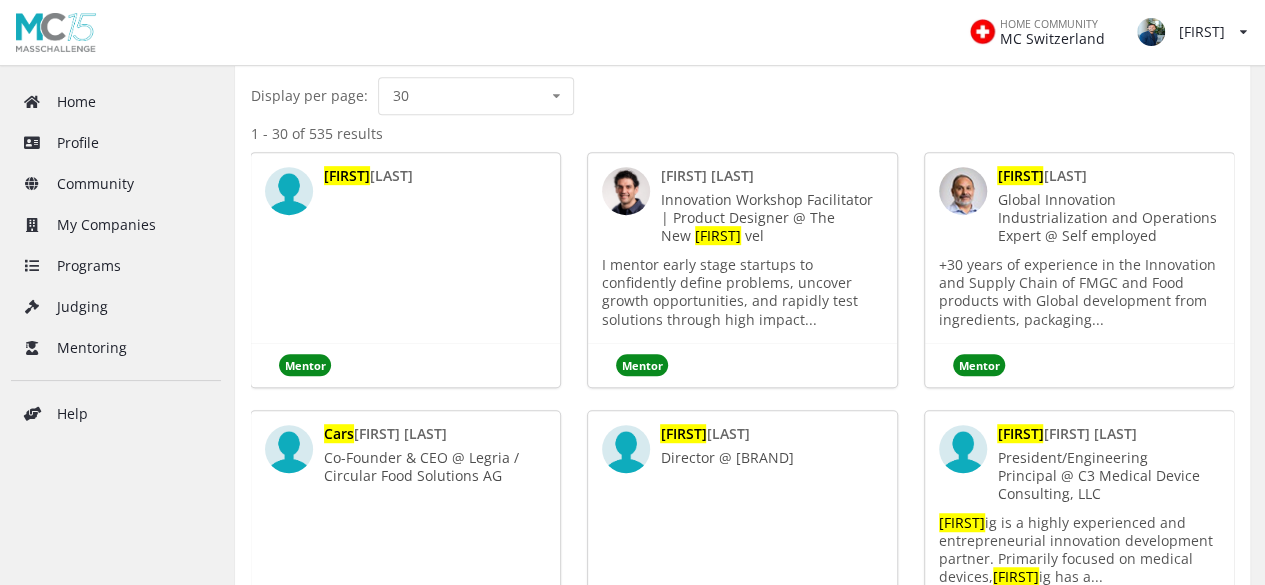 scroll, scrollTop: 0, scrollLeft: 0, axis: both 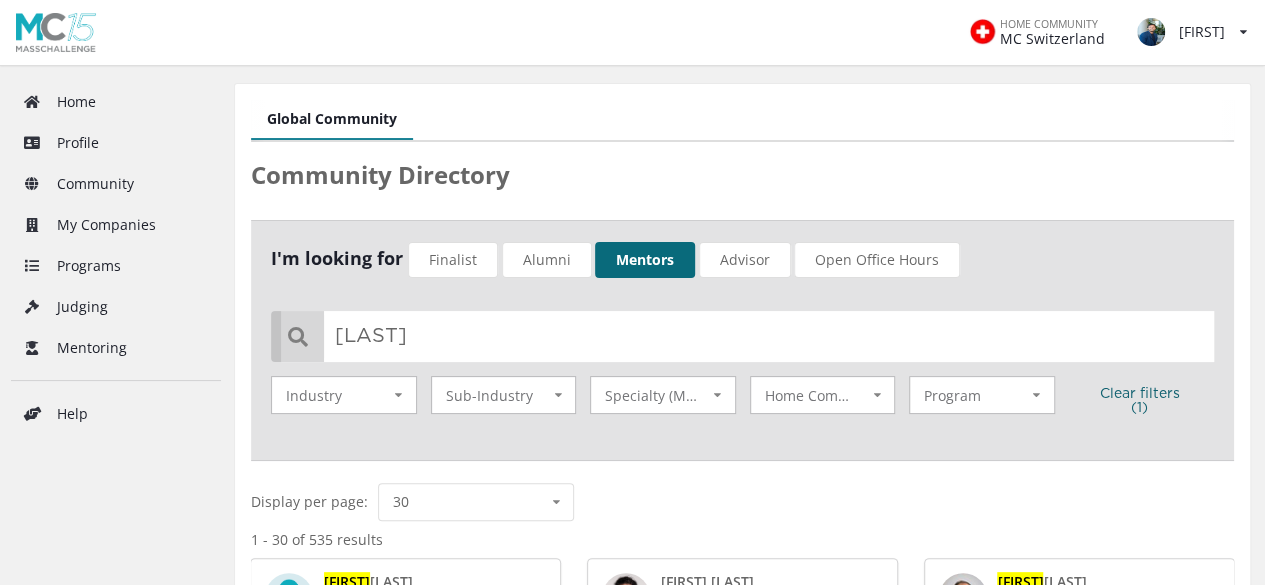 click on "Mentors" at bounding box center (645, 260) 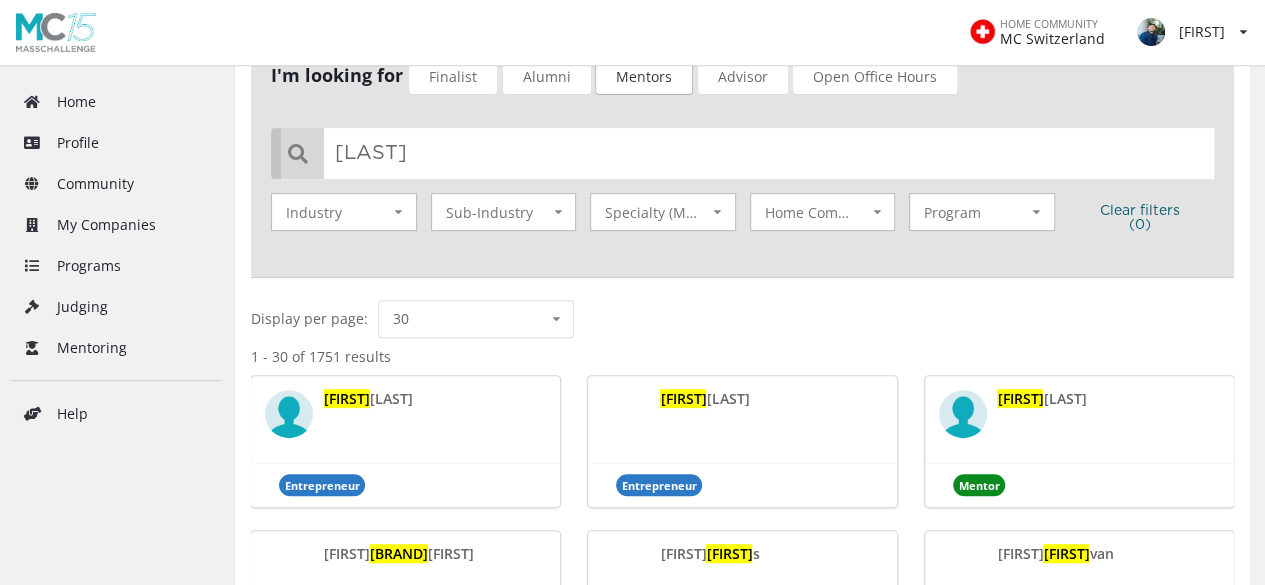 scroll, scrollTop: 184, scrollLeft: 0, axis: vertical 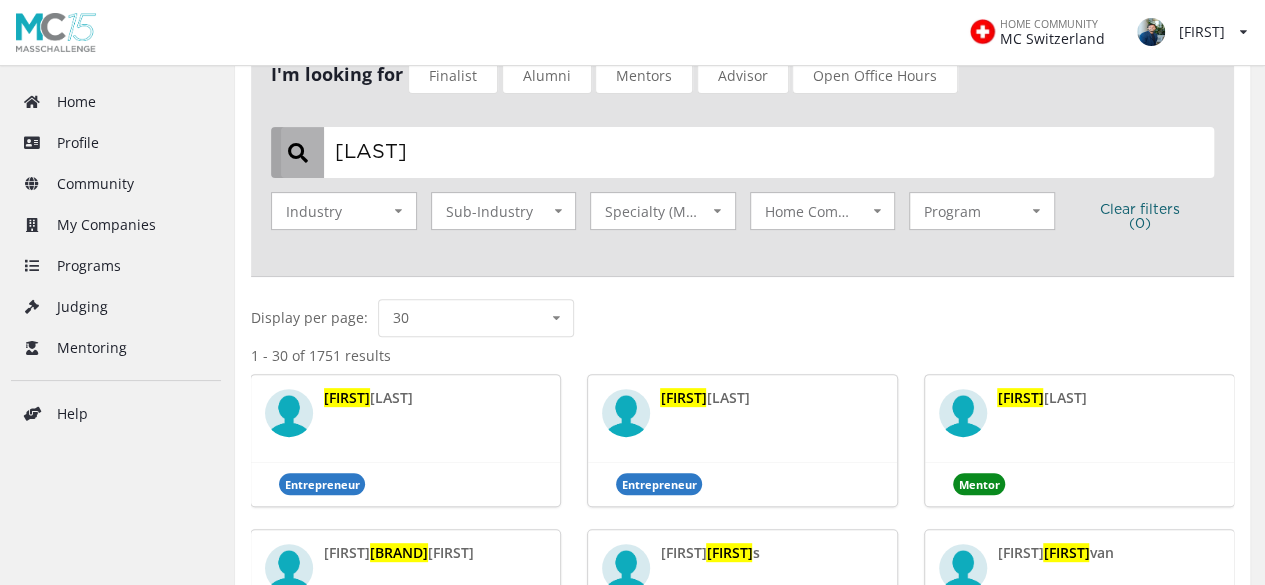 click on "[LAST]" at bounding box center [747, 152] 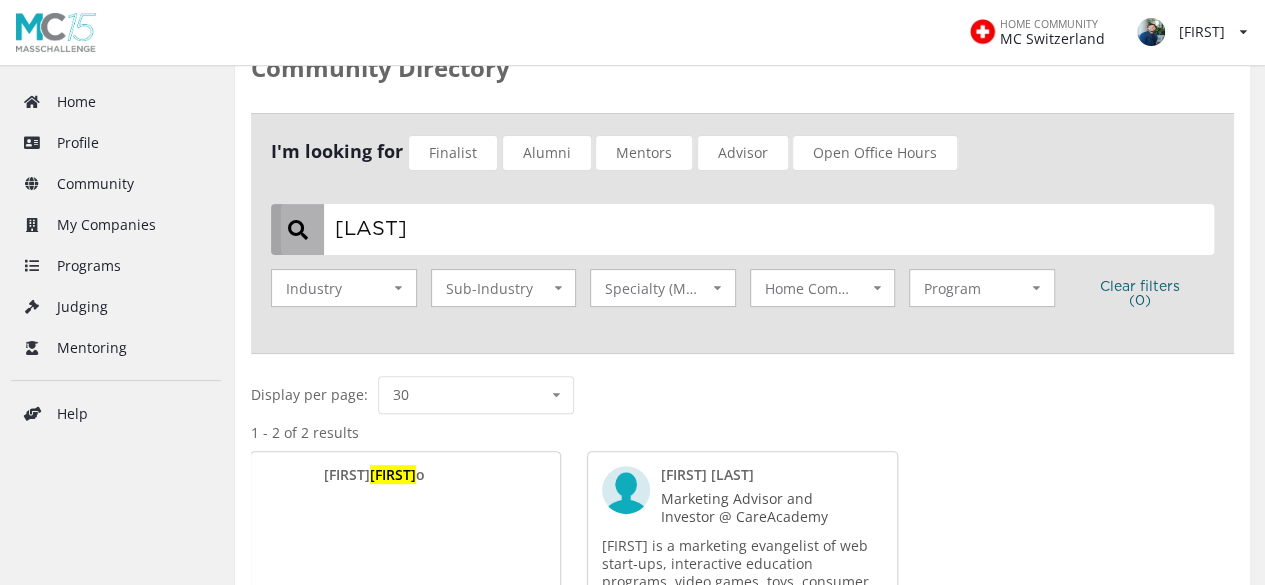 scroll, scrollTop: 184, scrollLeft: 0, axis: vertical 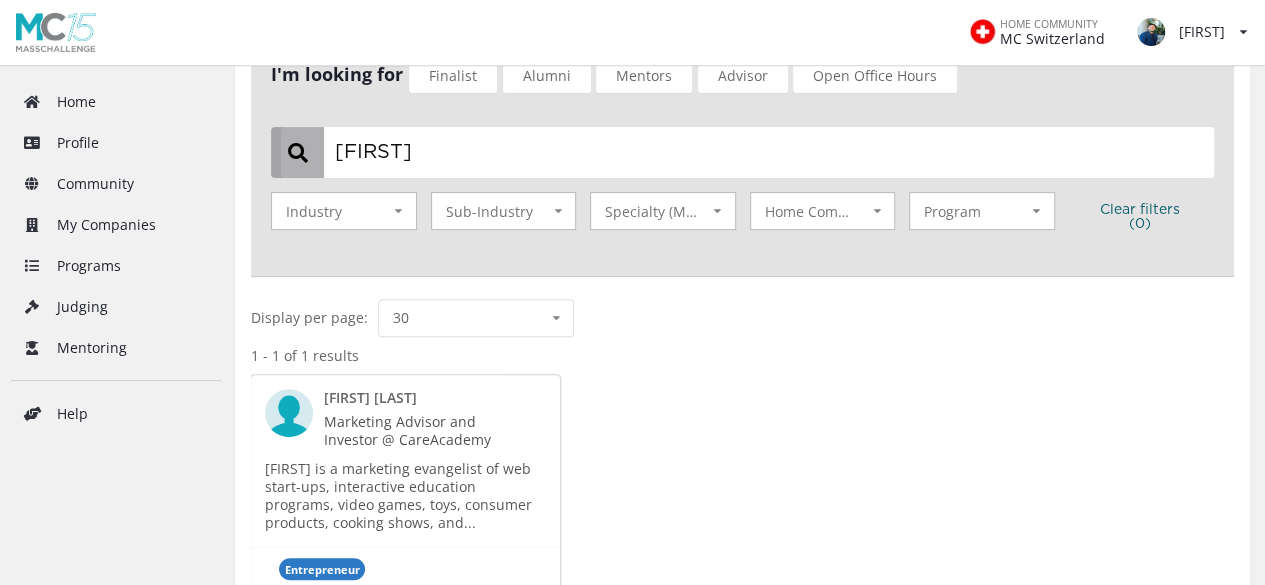 type on "c" 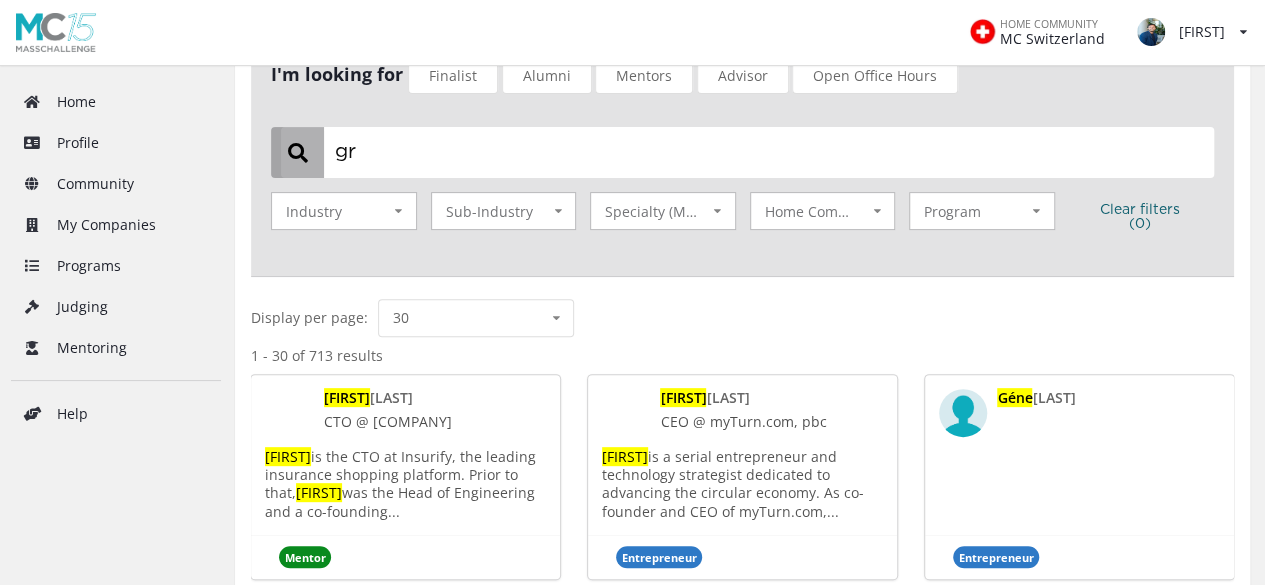type on "g" 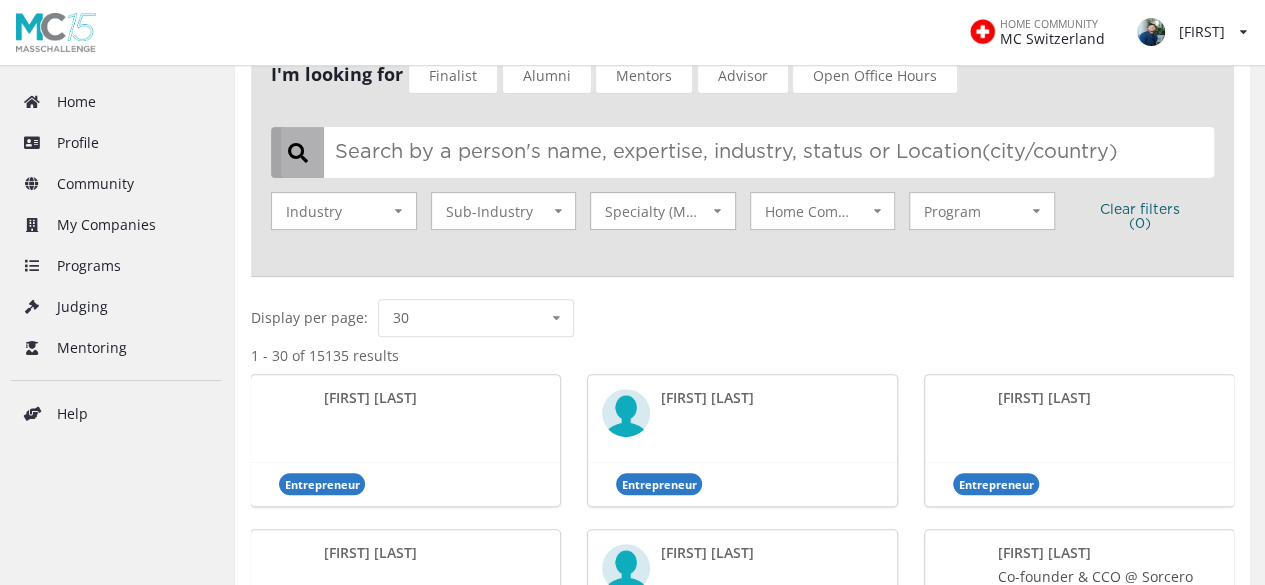 scroll, scrollTop: 0, scrollLeft: 0, axis: both 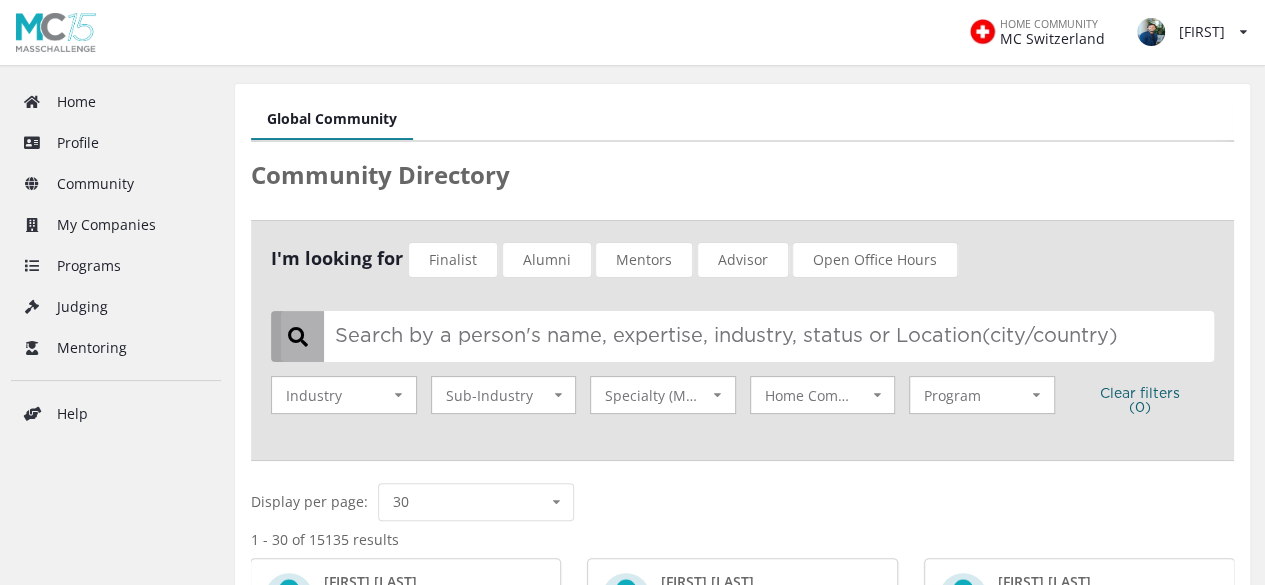 type 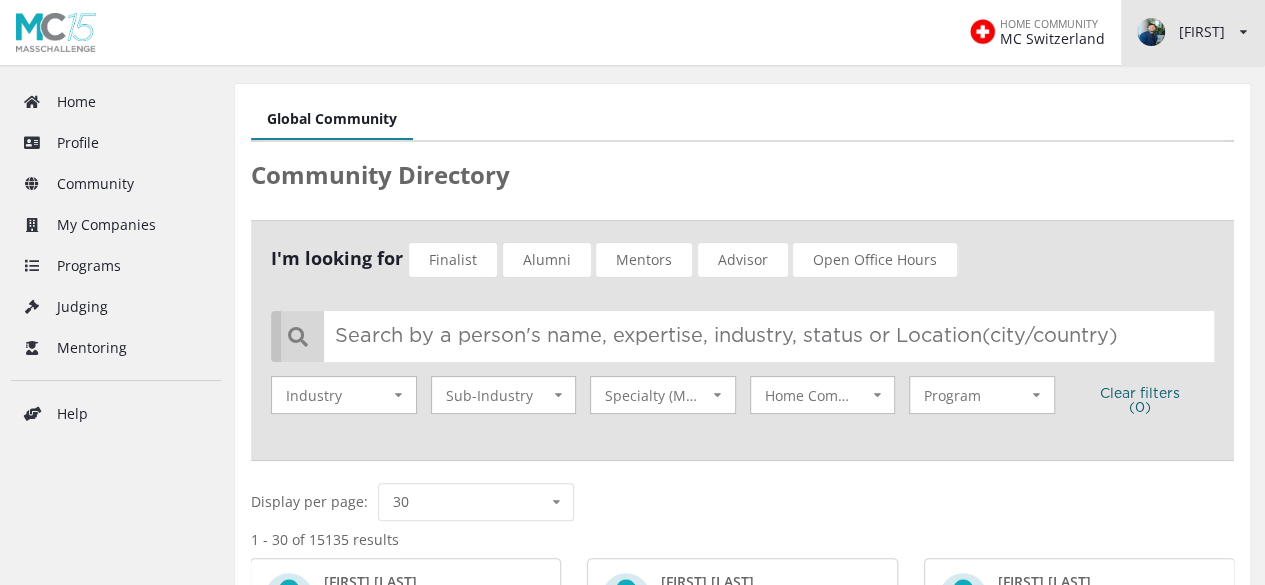 click on "[FIRST]" at bounding box center [1181, 32] 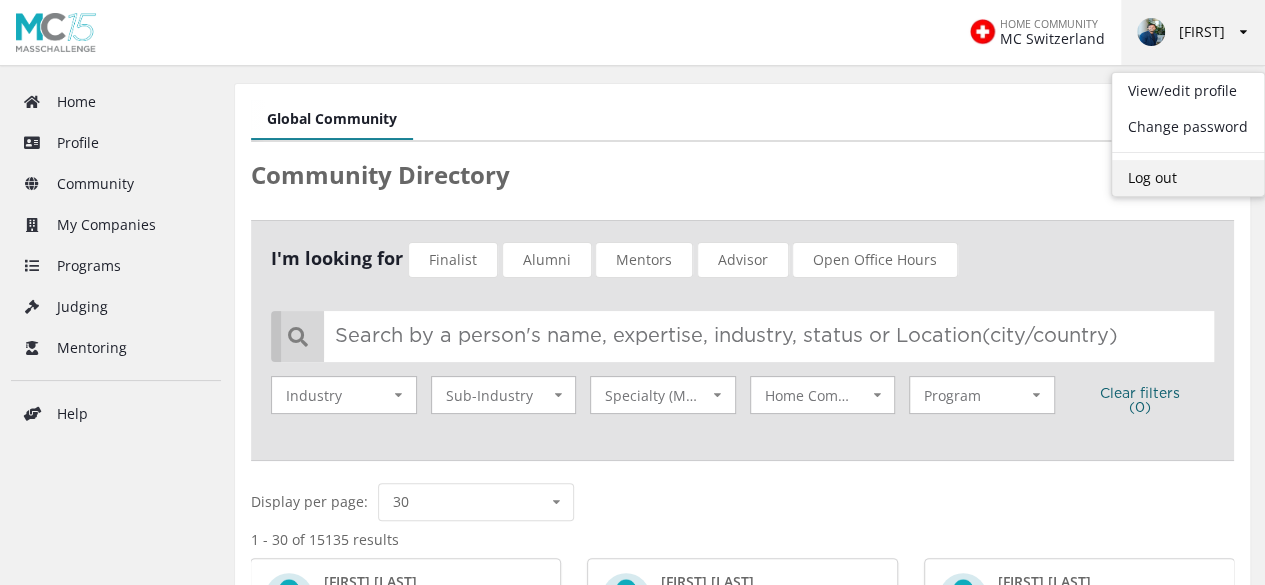click on "Log out" at bounding box center (1188, 178) 